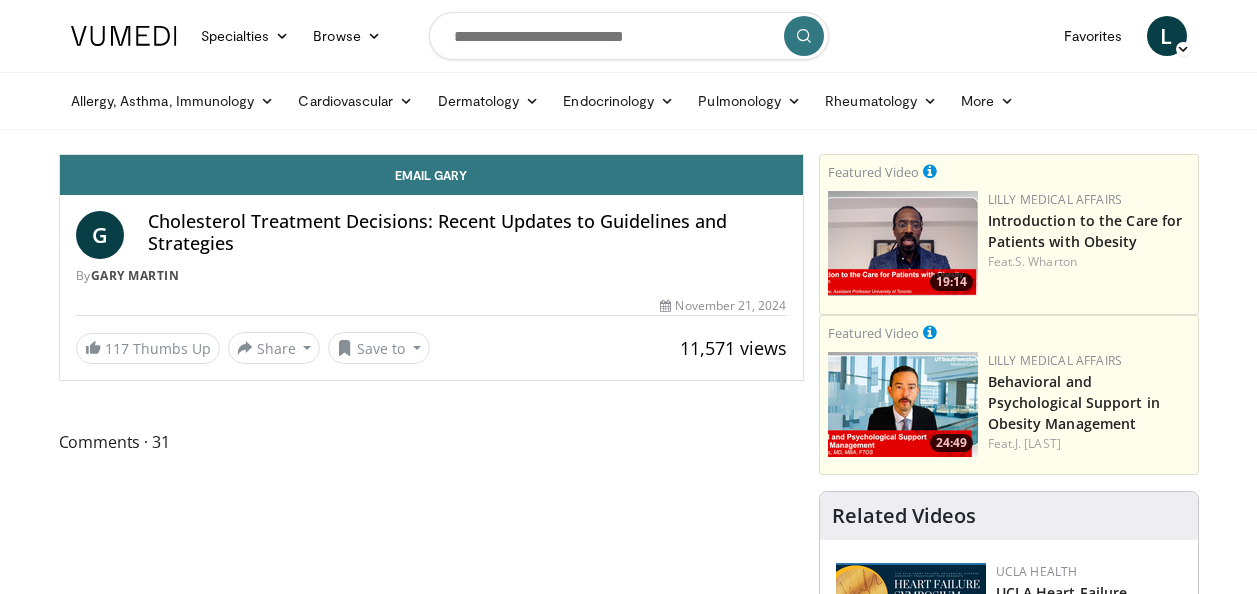 scroll, scrollTop: 0, scrollLeft: 0, axis: both 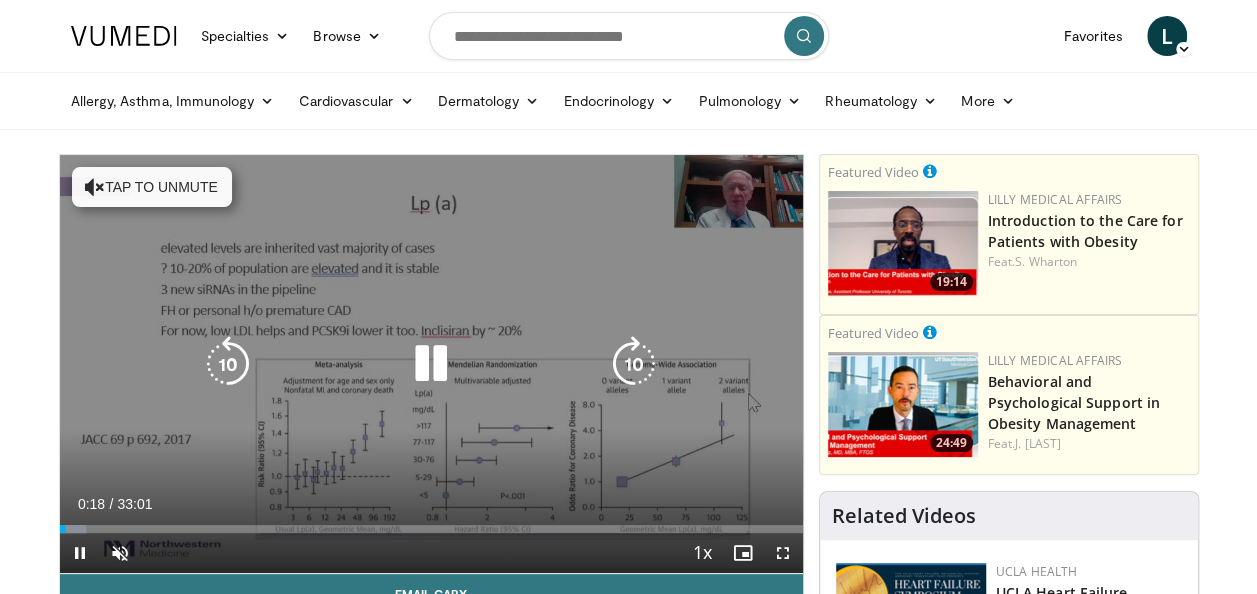 click on "10 seconds
Tap to unmute" at bounding box center (431, 364) 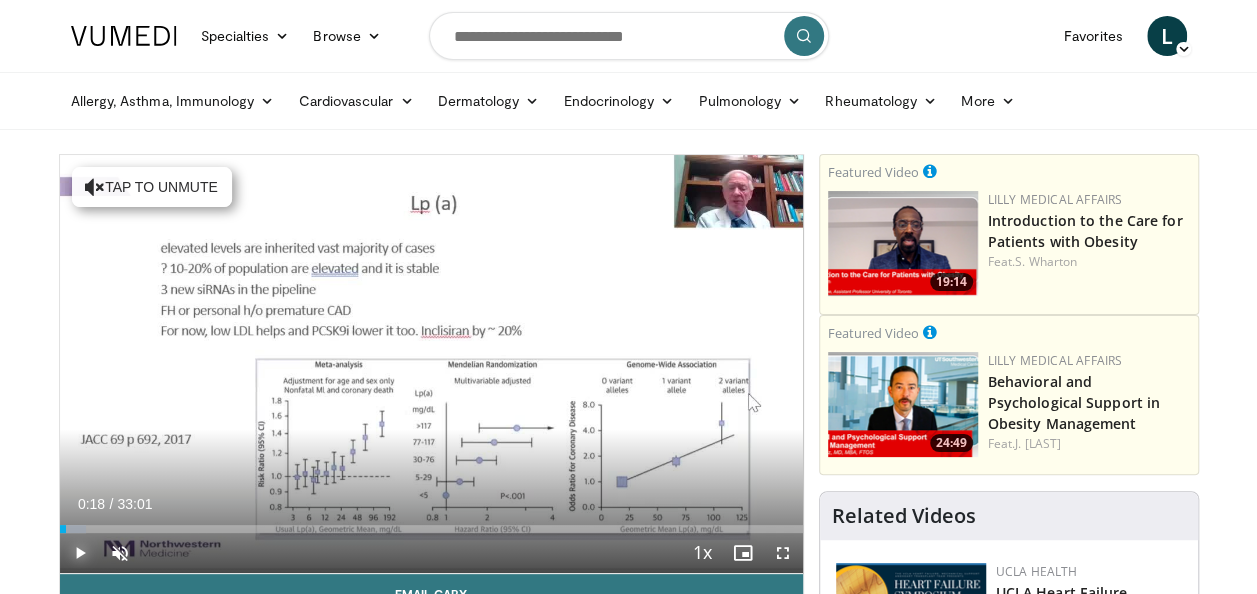 click at bounding box center (80, 553) 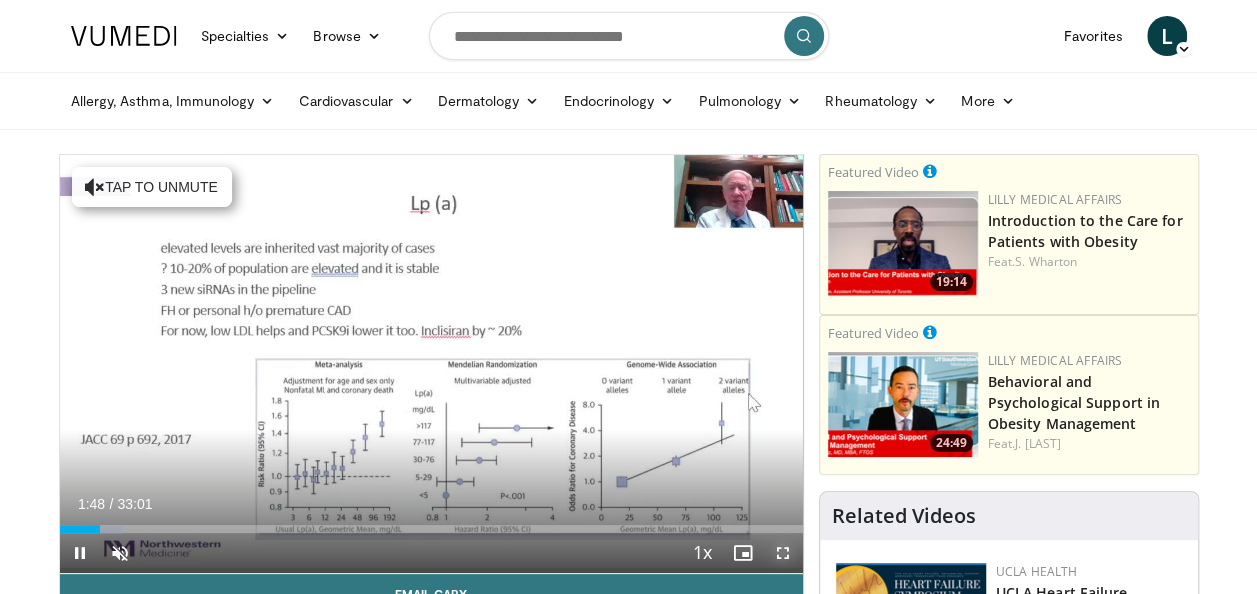 click at bounding box center [783, 553] 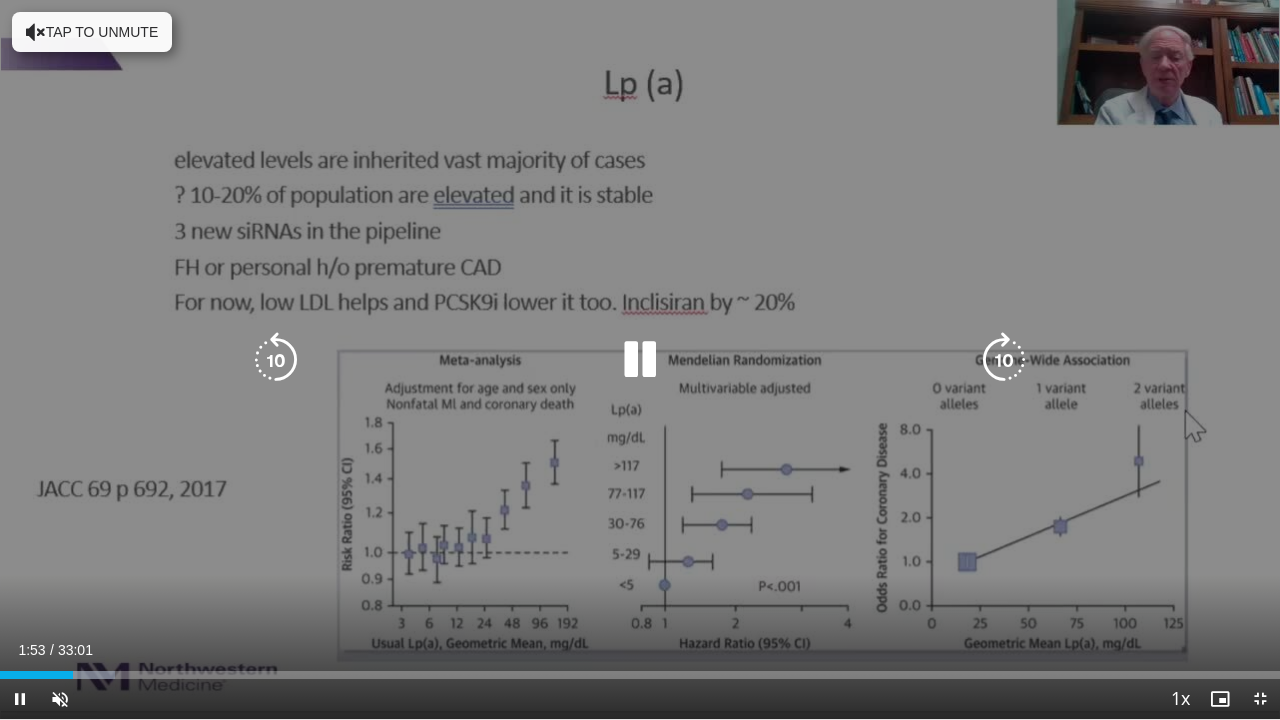 click on "10 seconds
Tap to unmute" at bounding box center (640, 359) 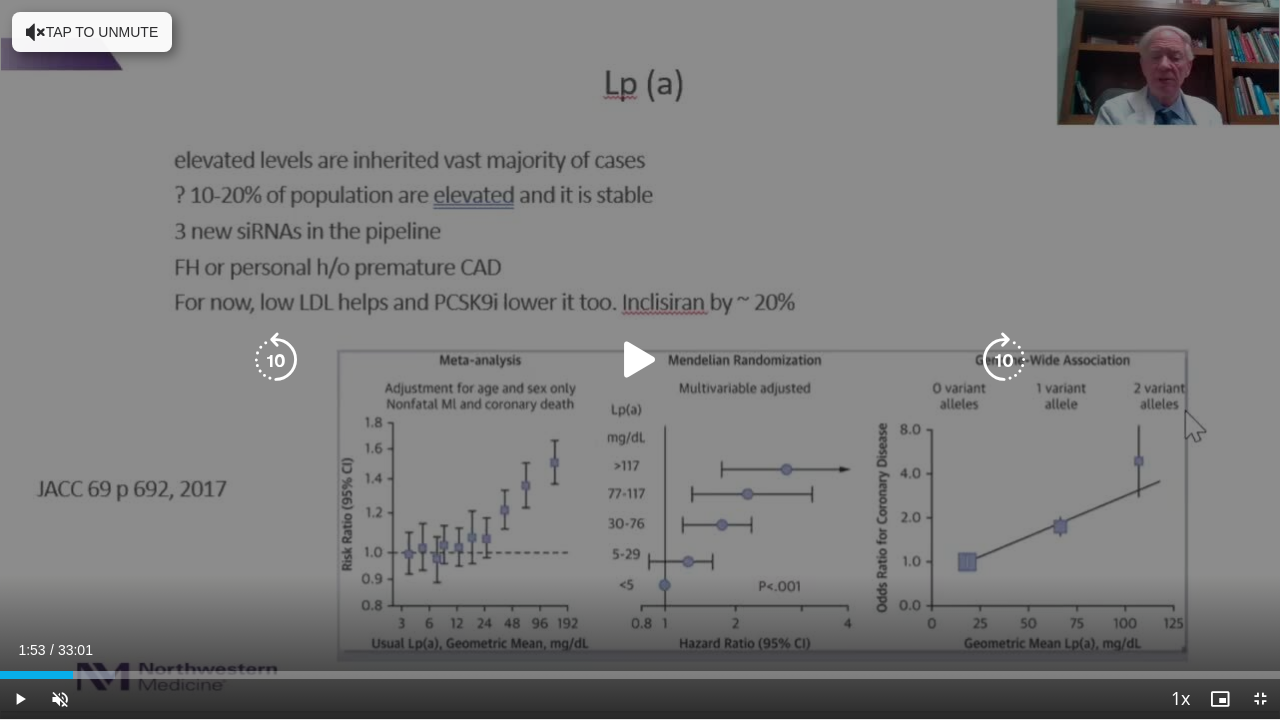 click on "10 seconds
Tap to unmute" at bounding box center (640, 359) 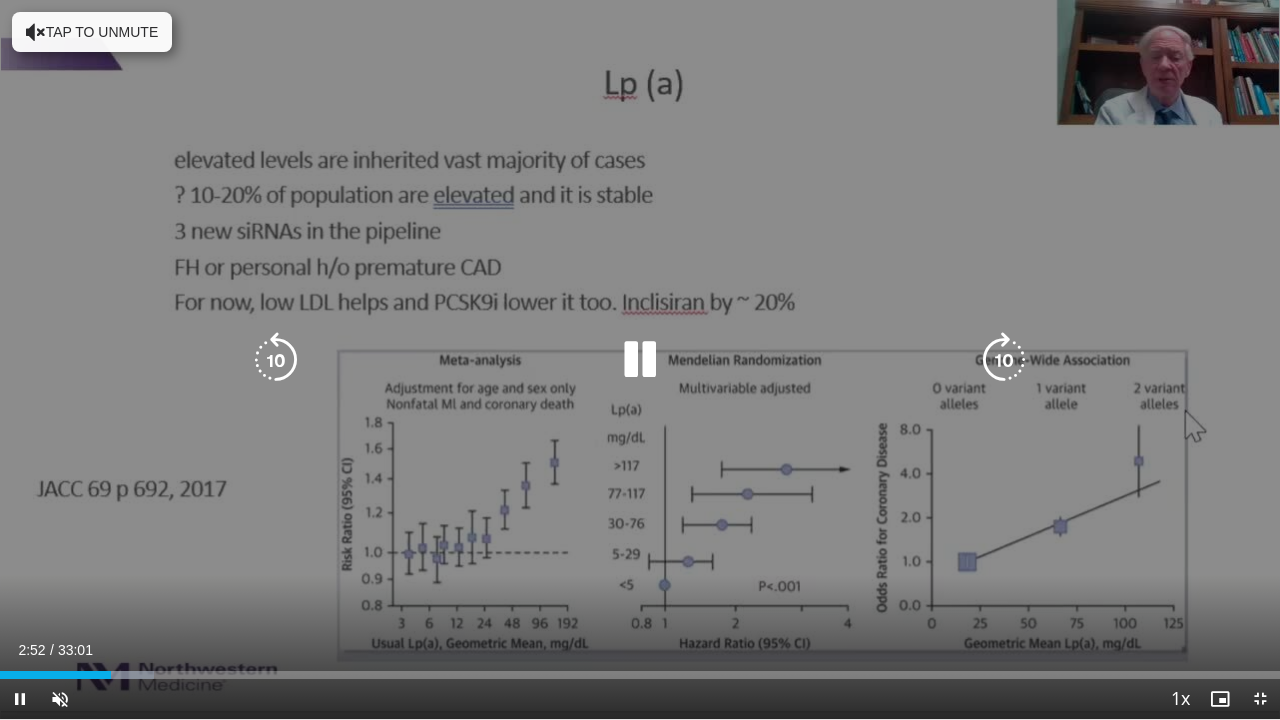 click on "Tap to unmute" at bounding box center (92, 32) 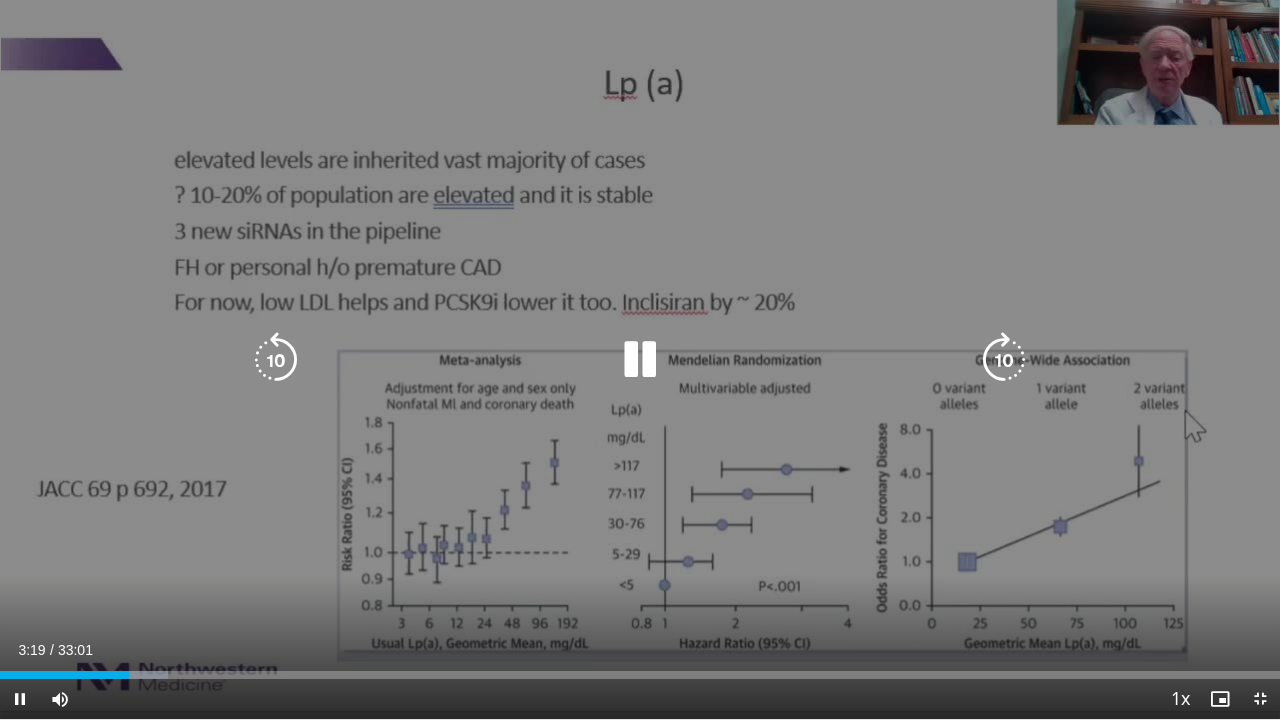 click on "10 seconds
Tap to unmute" at bounding box center [640, 359] 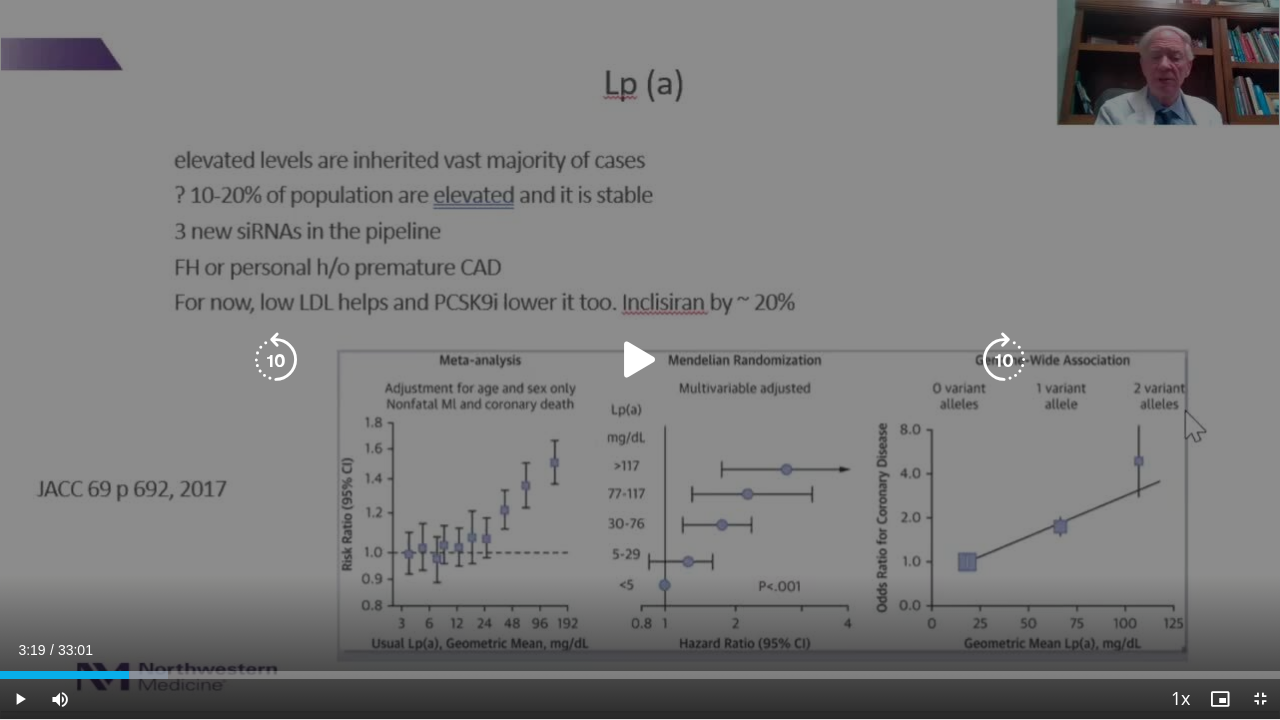 click on "10 seconds
Tap to unmute" at bounding box center (640, 359) 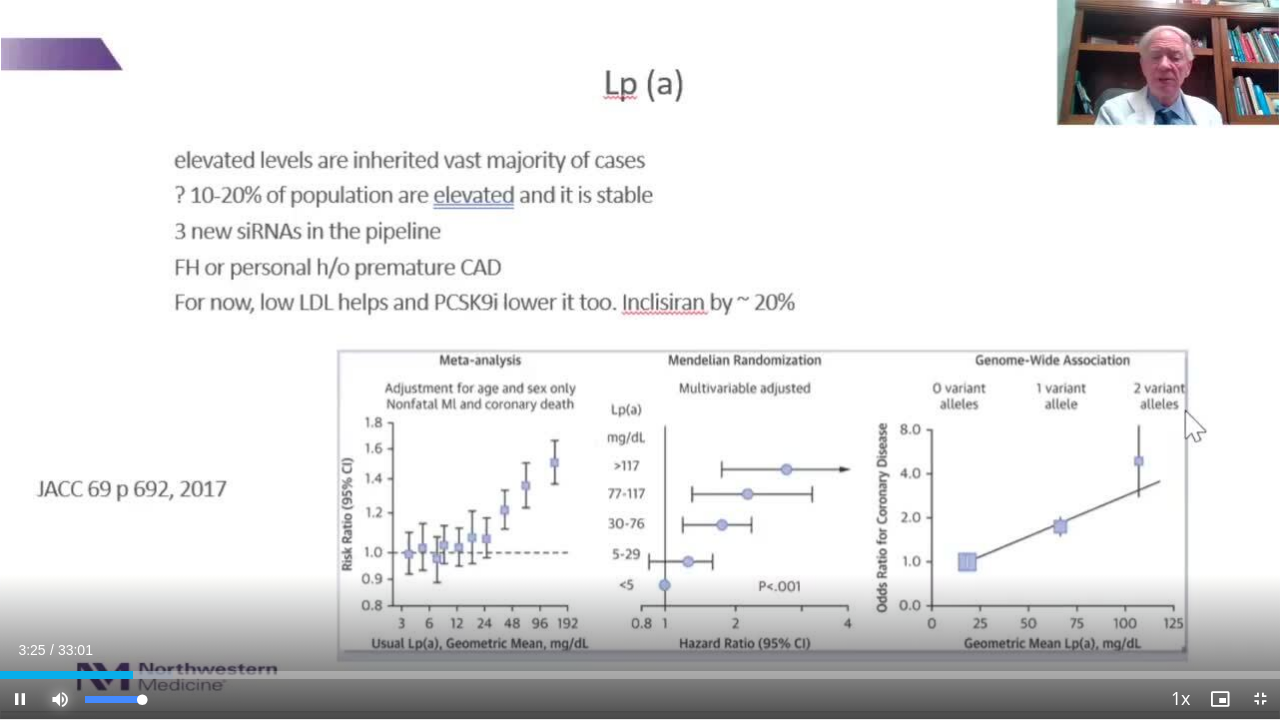 click at bounding box center [60, 699] 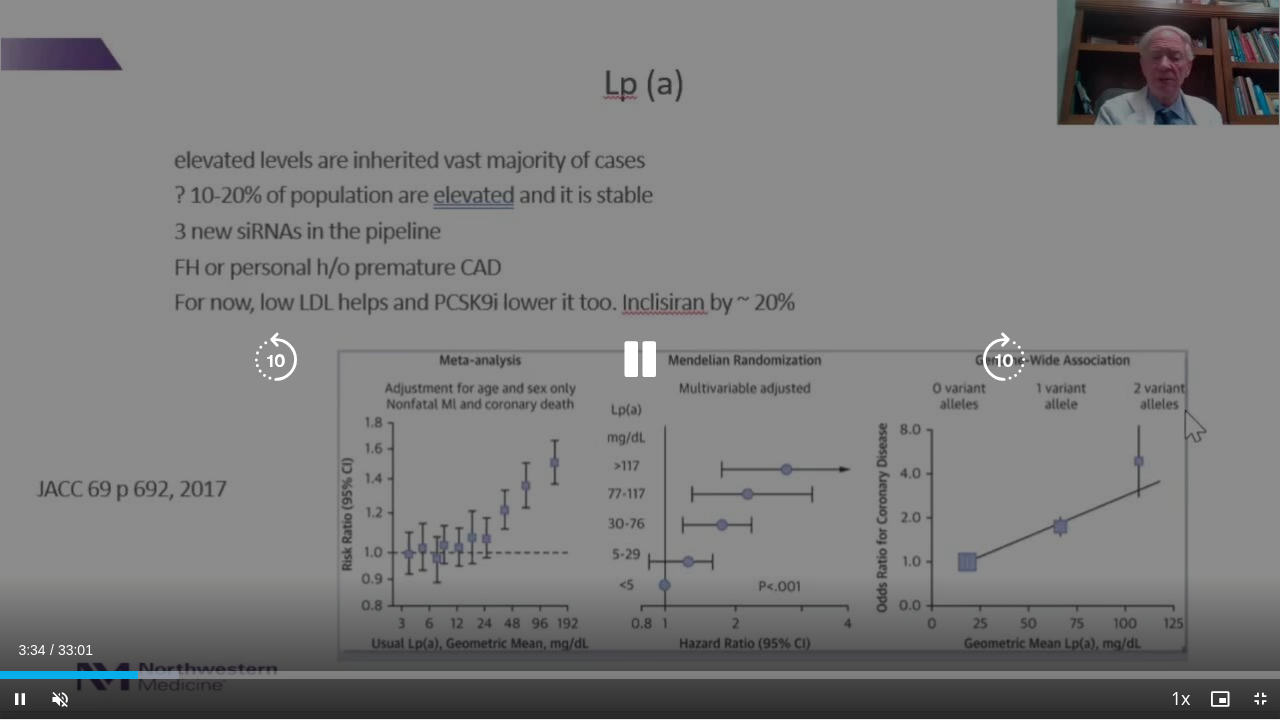 drag, startPoint x: 1155, startPoint y: 93, endPoint x: 1162, endPoint y: 296, distance: 203.12065 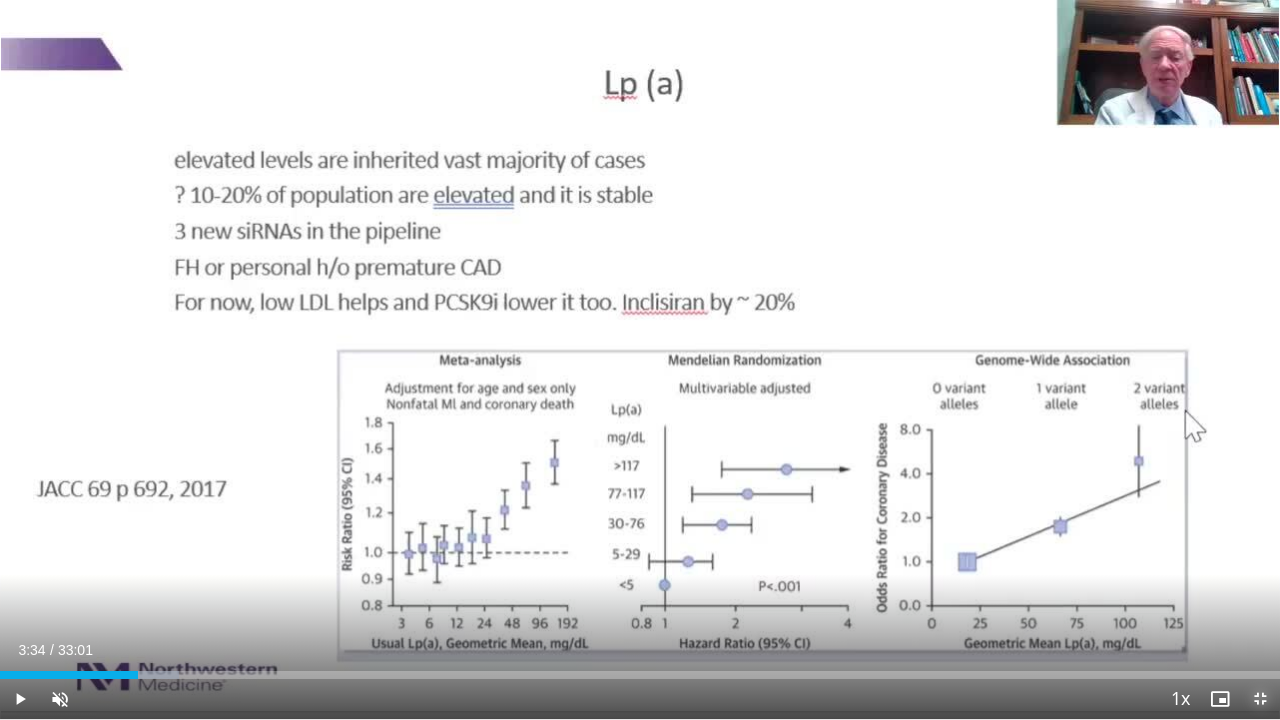 click at bounding box center (1260, 699) 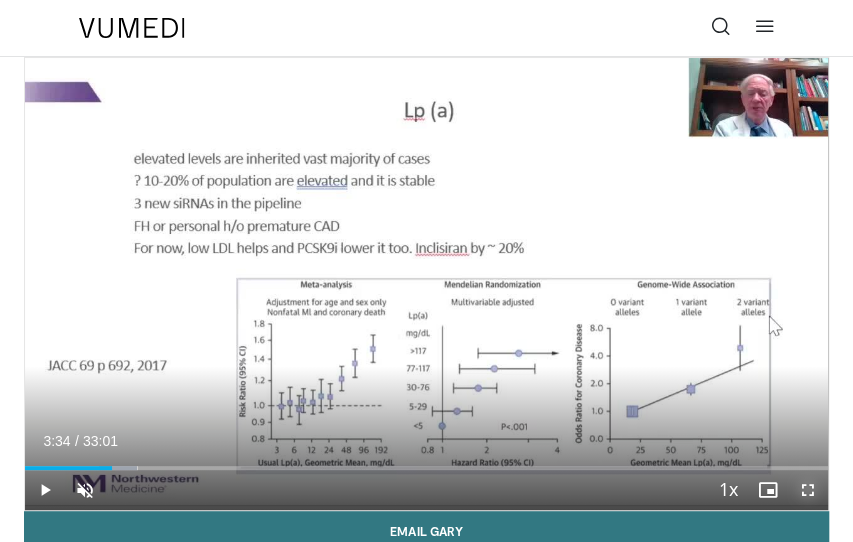 click at bounding box center [808, 490] 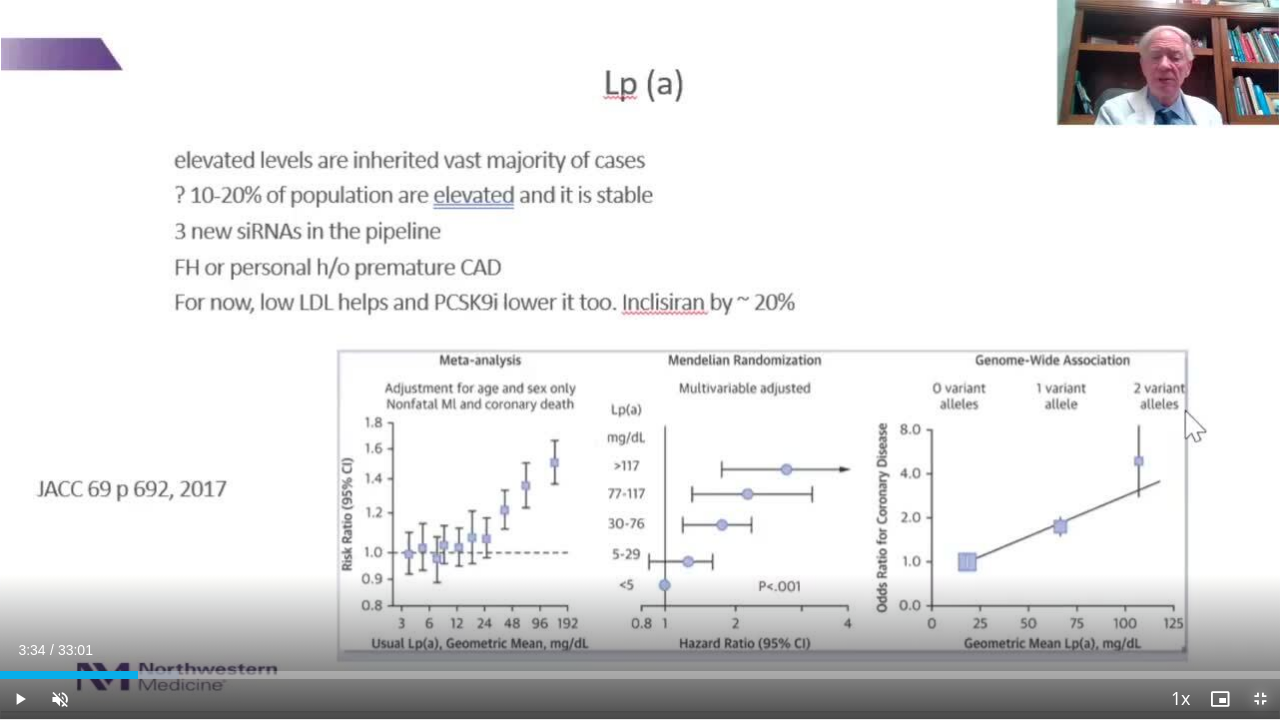 click at bounding box center (1260, 699) 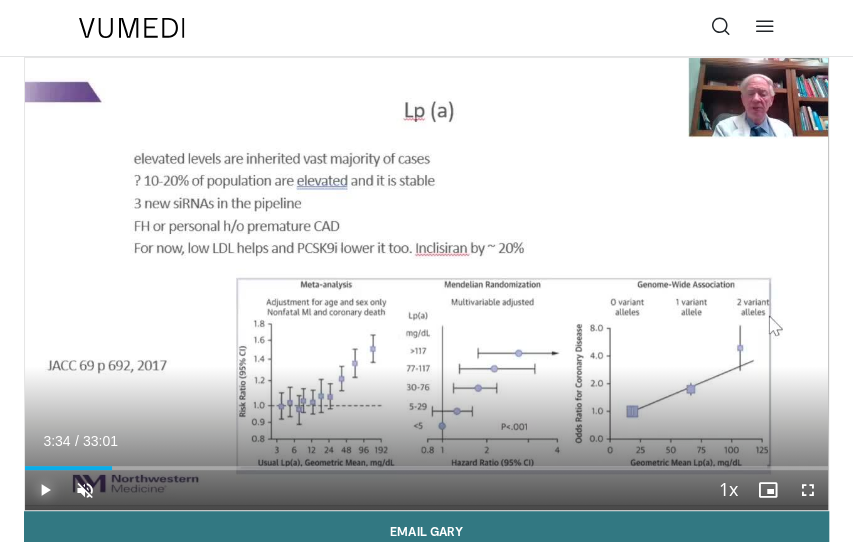 click at bounding box center [45, 490] 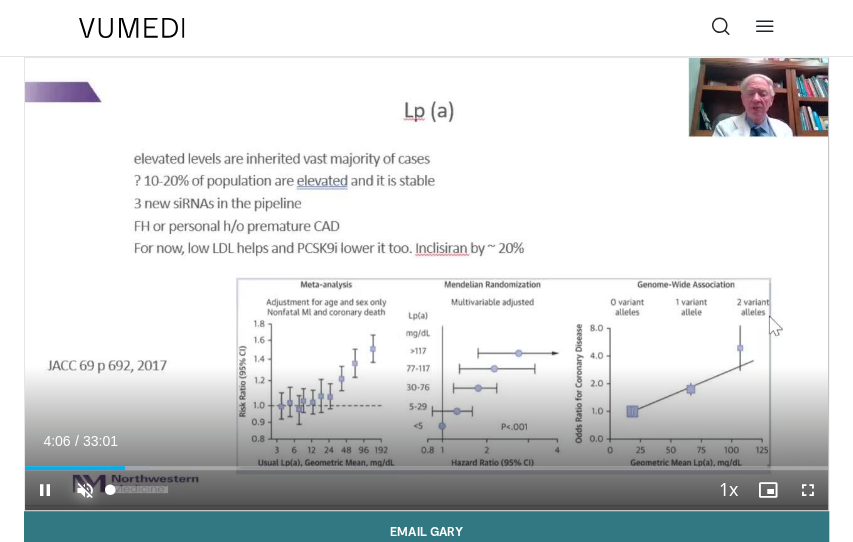 click at bounding box center [85, 490] 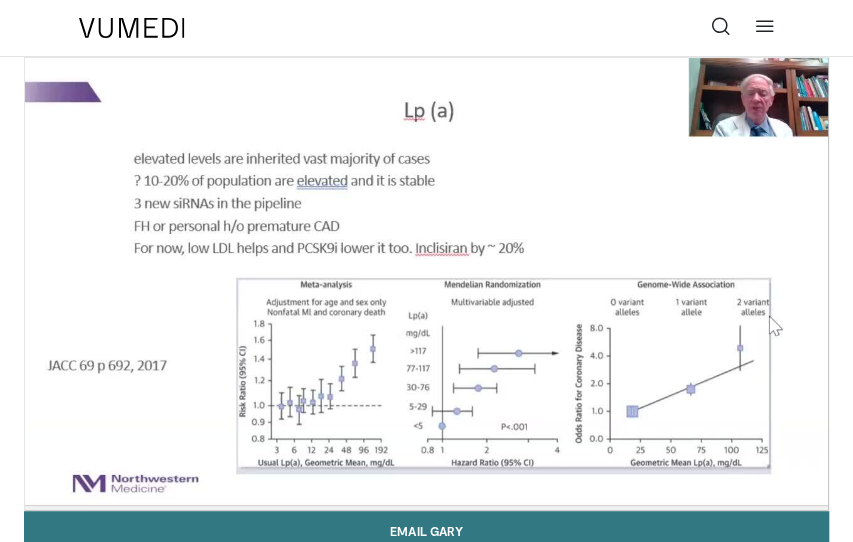 type 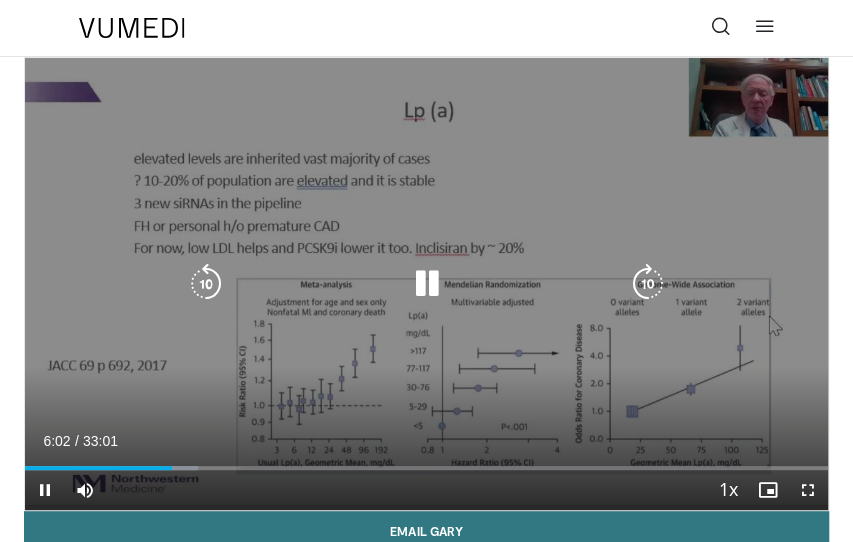 click on "10 seconds
Tap to unmute" at bounding box center [426, 284] 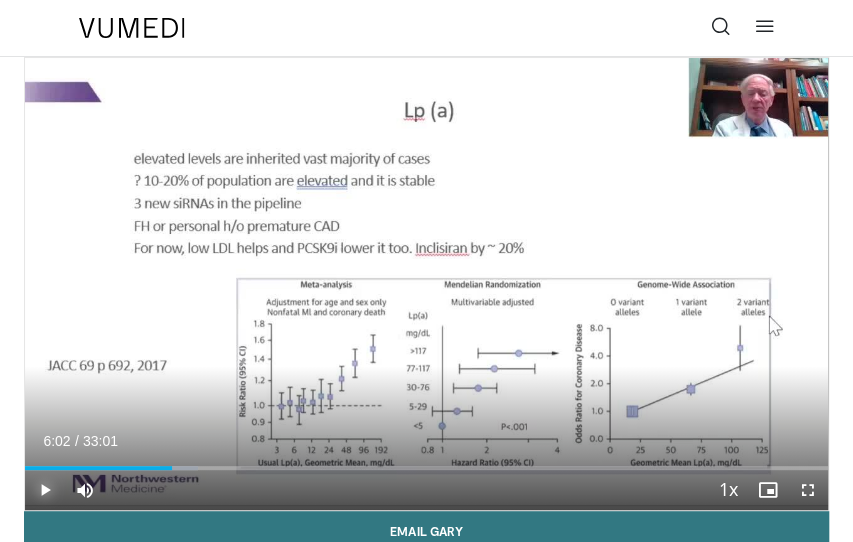click at bounding box center (45, 490) 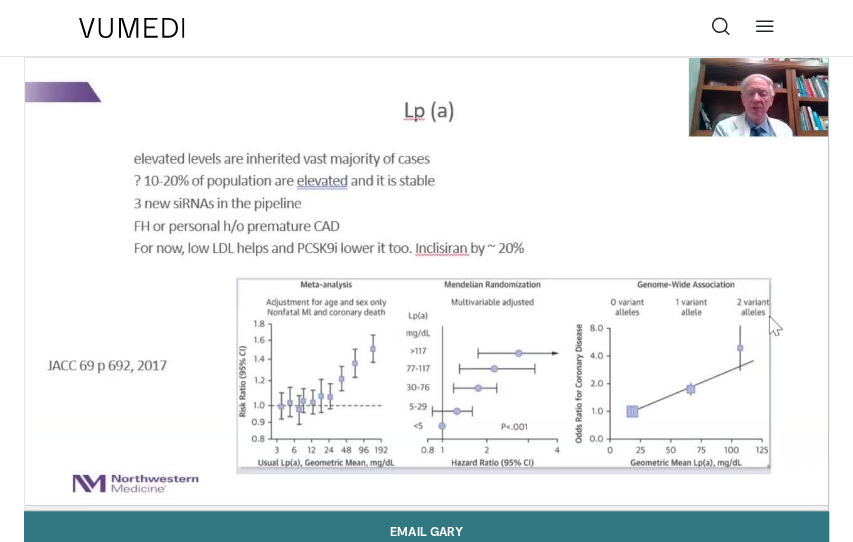 type 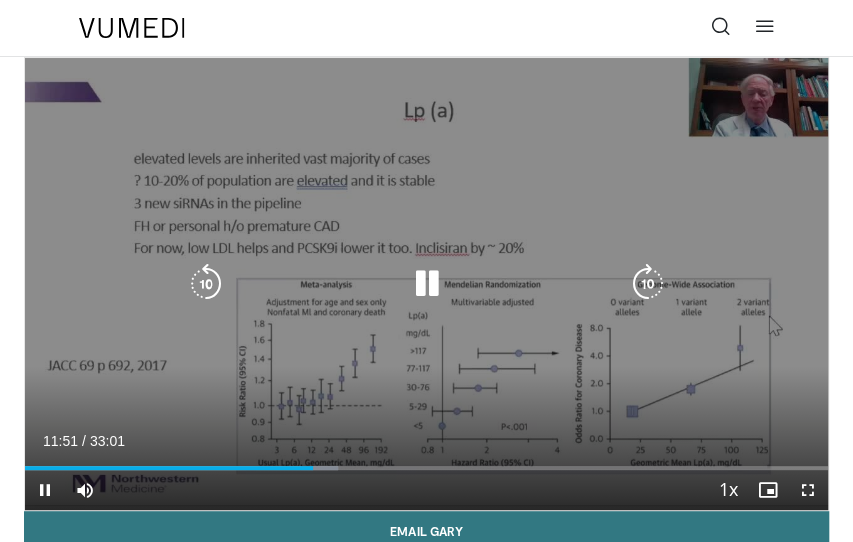 click on "10 seconds
Tap to unmute" at bounding box center [426, 284] 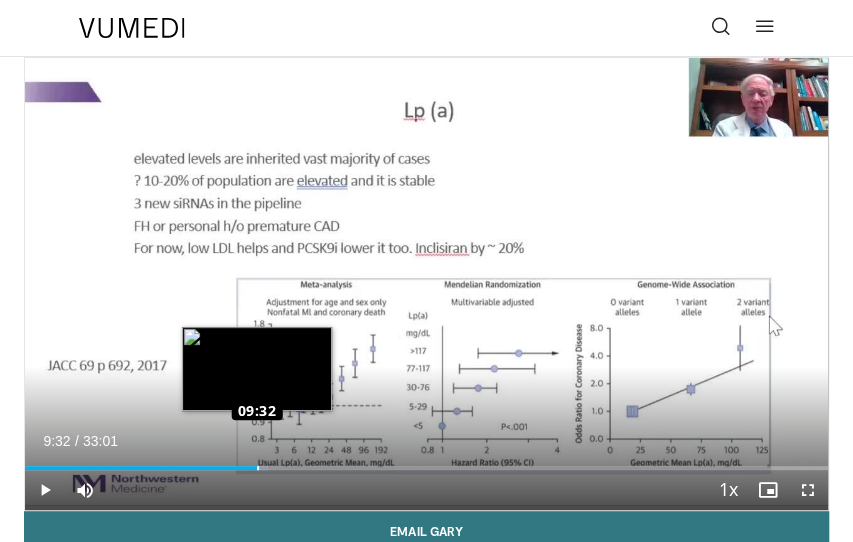 drag, startPoint x: 315, startPoint y: 465, endPoint x: 256, endPoint y: 463, distance: 59.03389 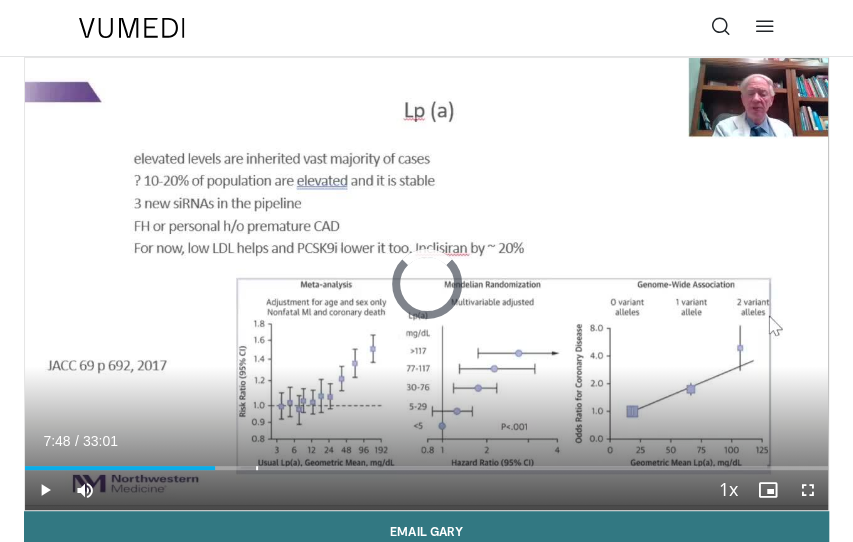 drag, startPoint x: 257, startPoint y: 465, endPoint x: 205, endPoint y: 469, distance: 52.153618 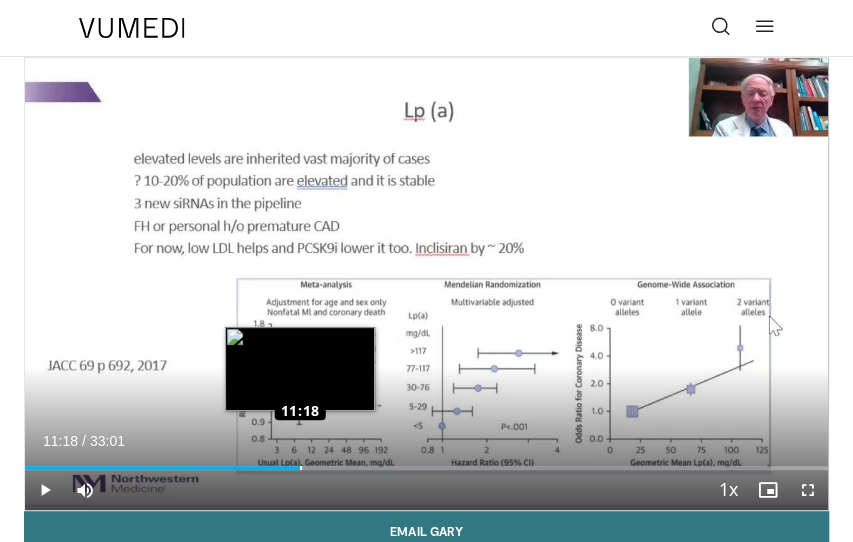 drag, startPoint x: 213, startPoint y: 463, endPoint x: 299, endPoint y: 453, distance: 86.579445 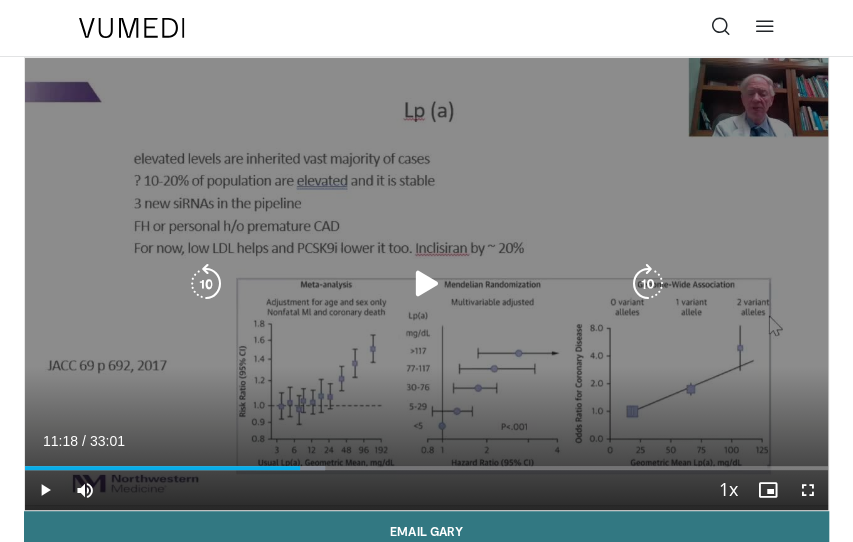 click on "10 seconds
Tap to unmute" at bounding box center (426, 284) 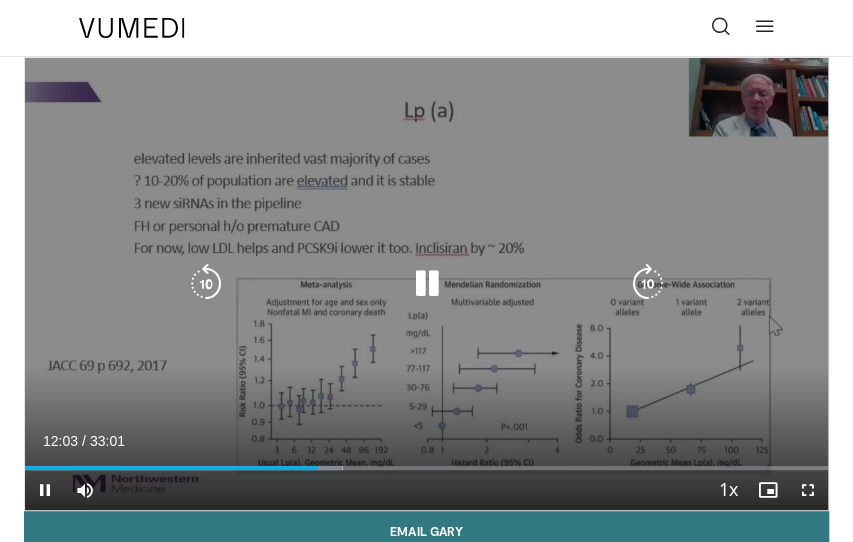 click on "10 seconds
Tap to unmute" at bounding box center (426, 284) 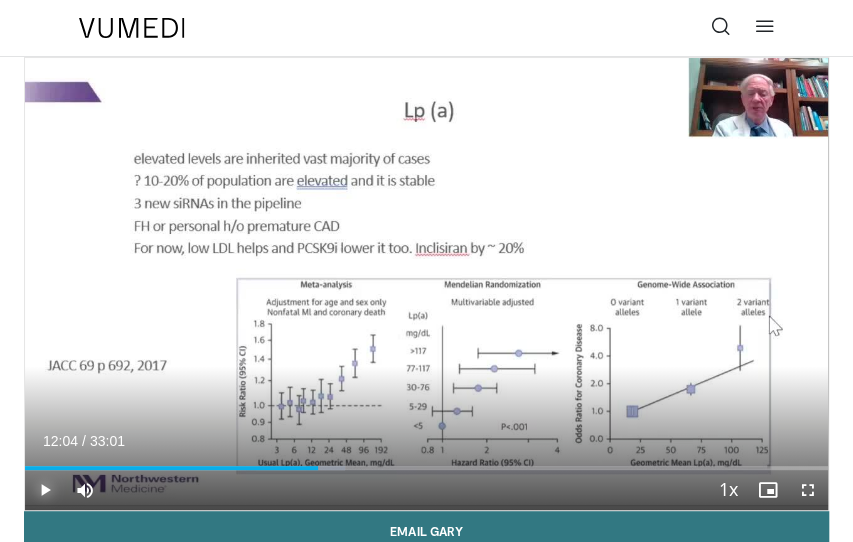 click at bounding box center (45, 490) 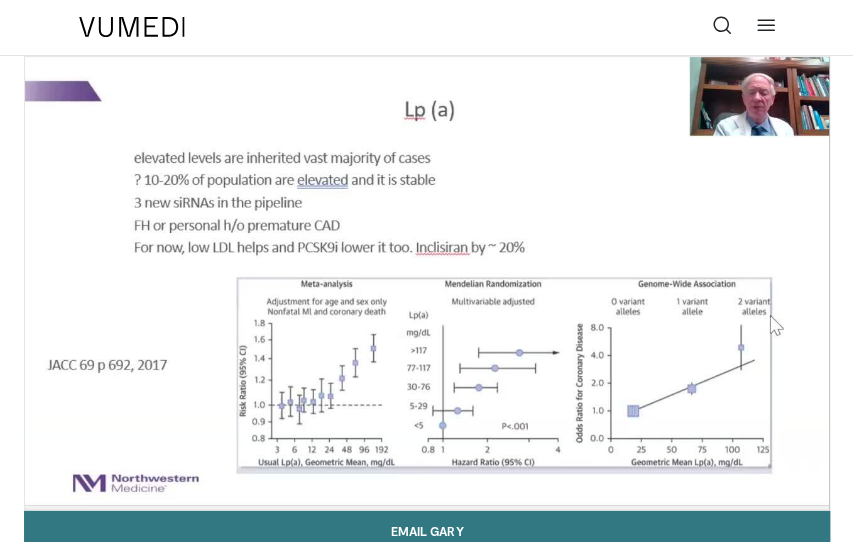 scroll, scrollTop: 0, scrollLeft: 0, axis: both 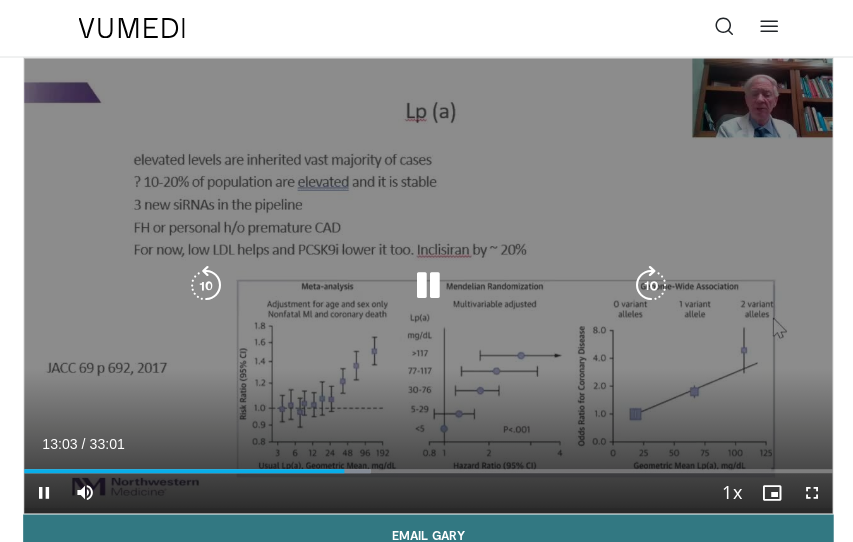 click on "10 seconds
Tap to unmute" at bounding box center (426, 284) 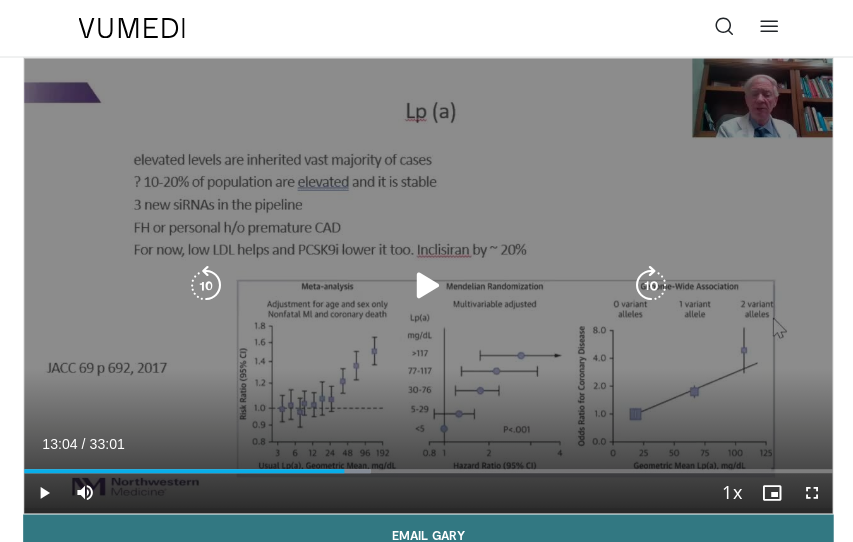 click at bounding box center (426, 284) 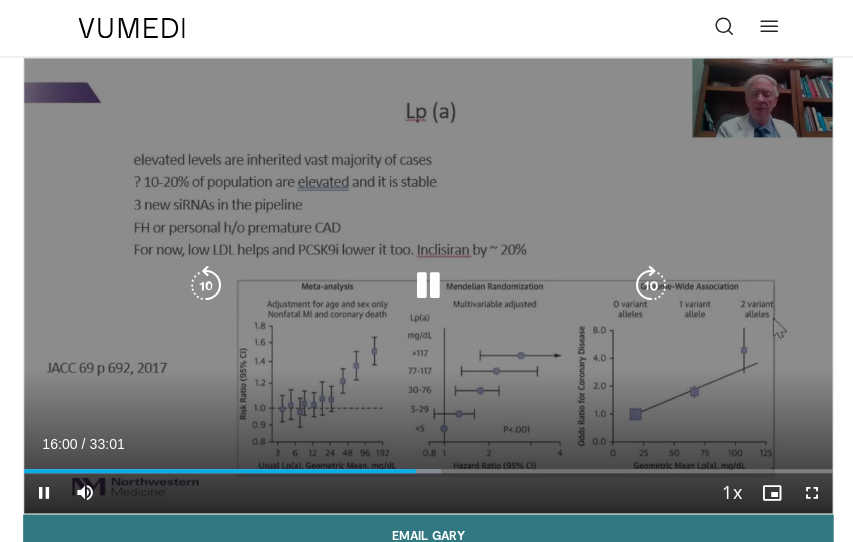 click on "10 seconds
Tap to unmute" at bounding box center [426, 284] 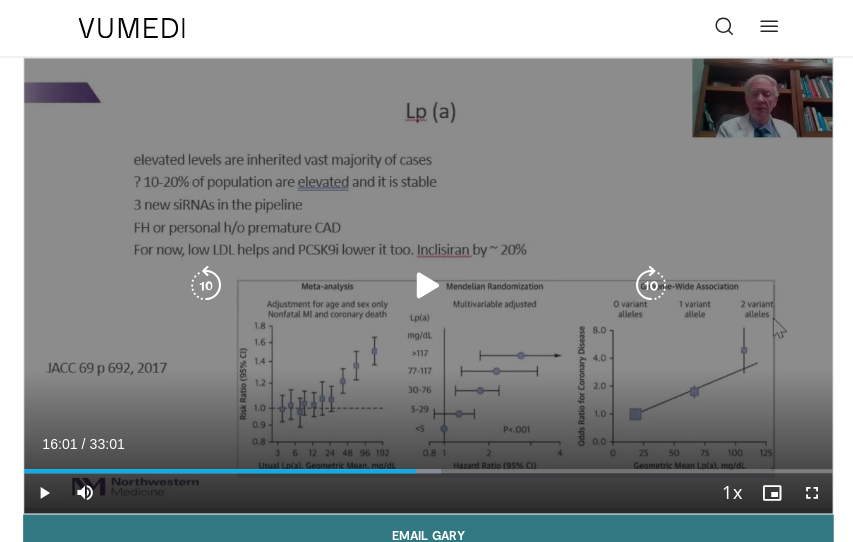 click on "10 seconds
Tap to unmute" at bounding box center (426, 284) 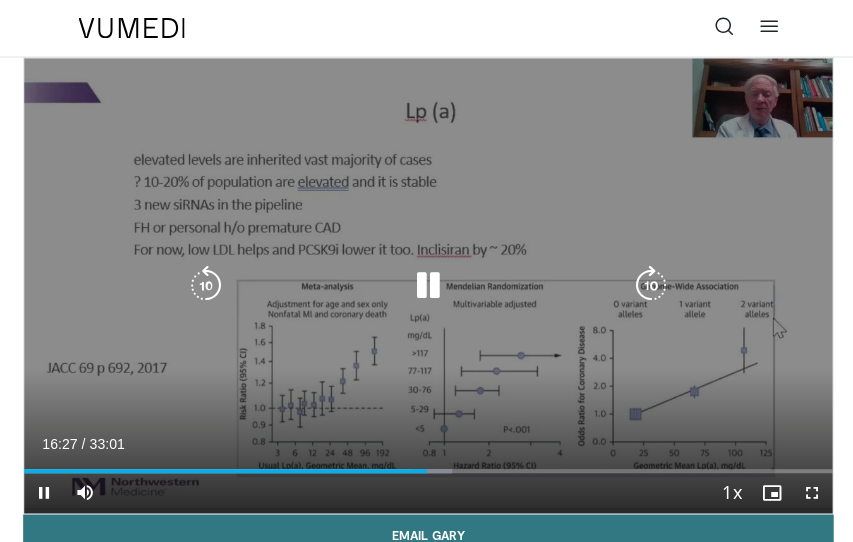 click on "10 seconds
Tap to unmute" at bounding box center (426, 284) 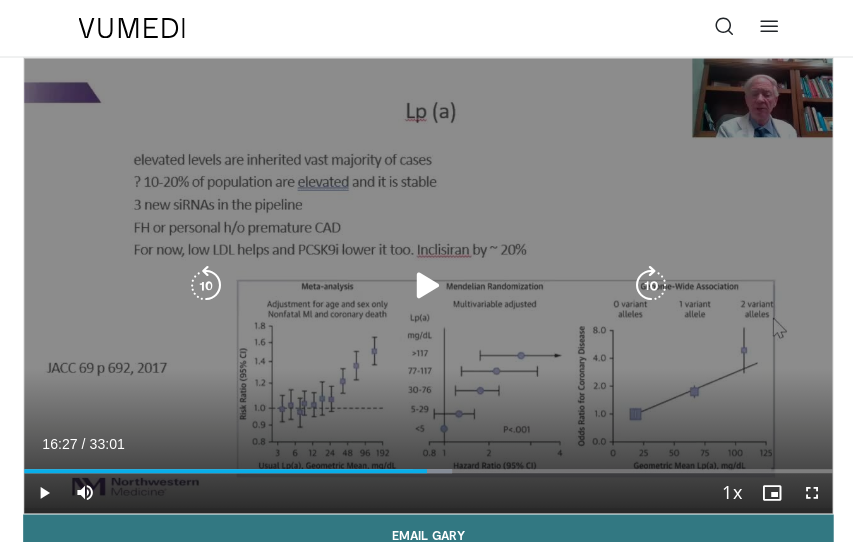 click at bounding box center (426, 284) 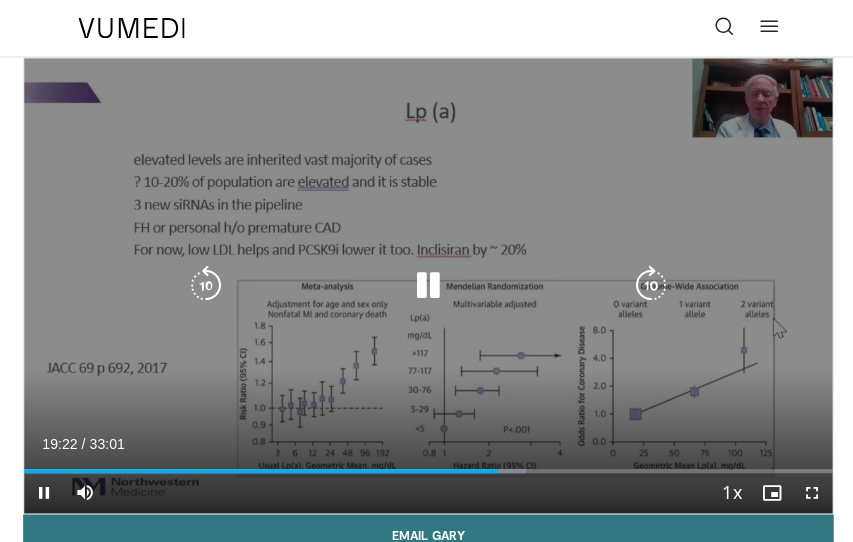 click on "10 seconds
Tap to unmute" at bounding box center (426, 284) 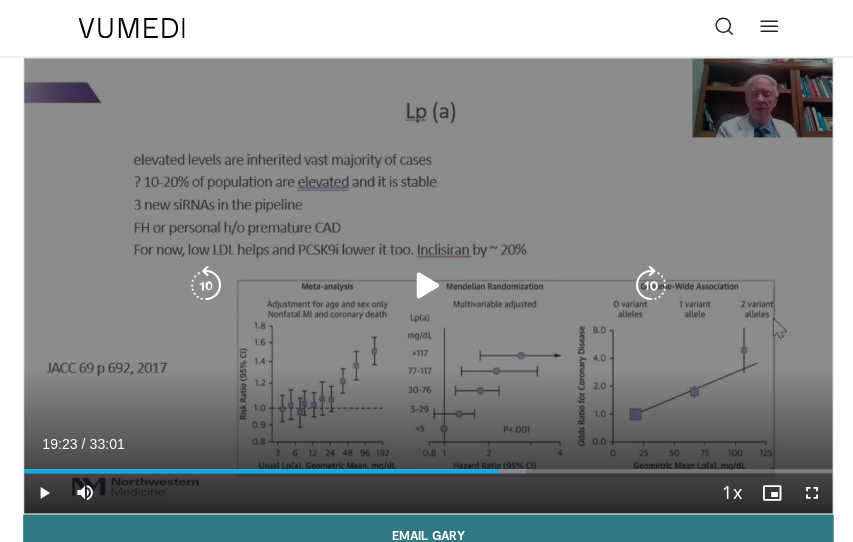 click at bounding box center (427, 284) 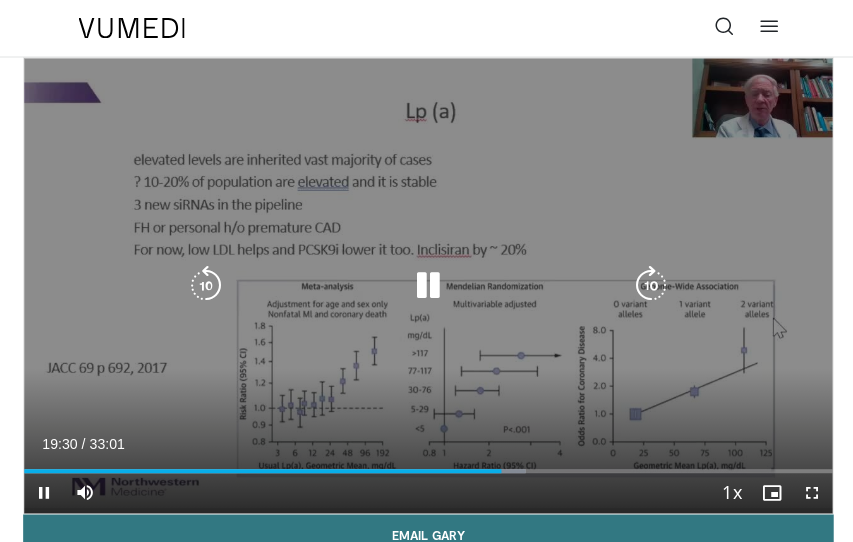 click at bounding box center [426, 284] 